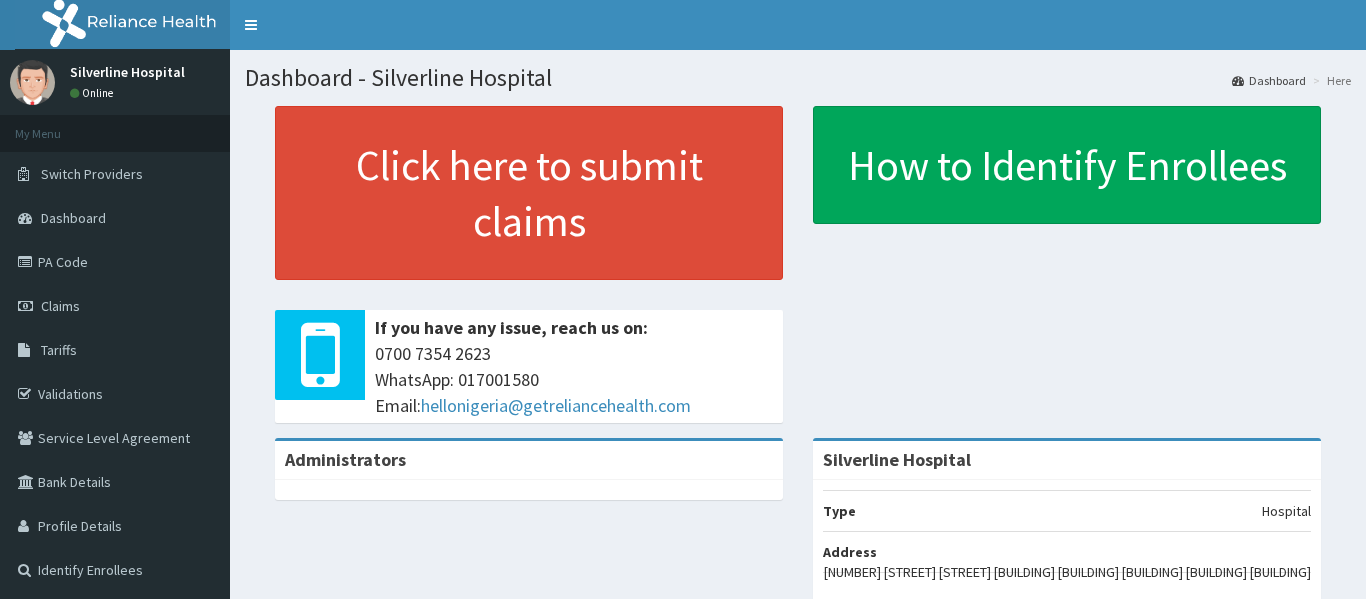 scroll, scrollTop: 0, scrollLeft: 0, axis: both 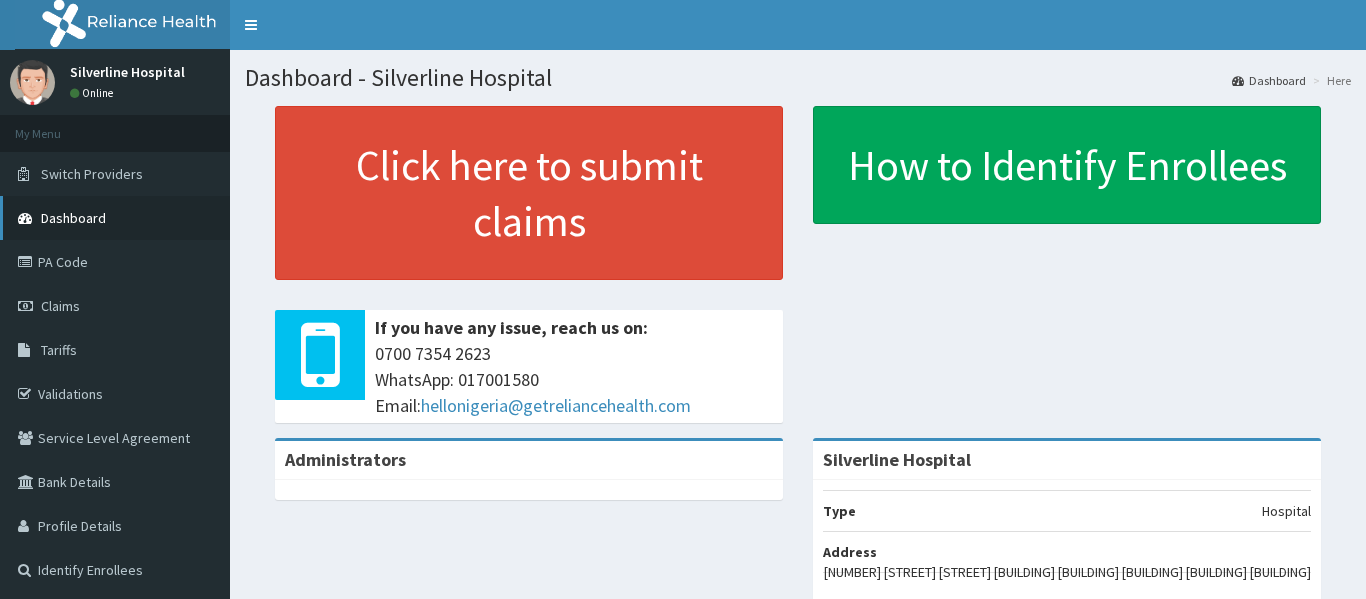 click on "Dashboard" at bounding box center (73, 218) 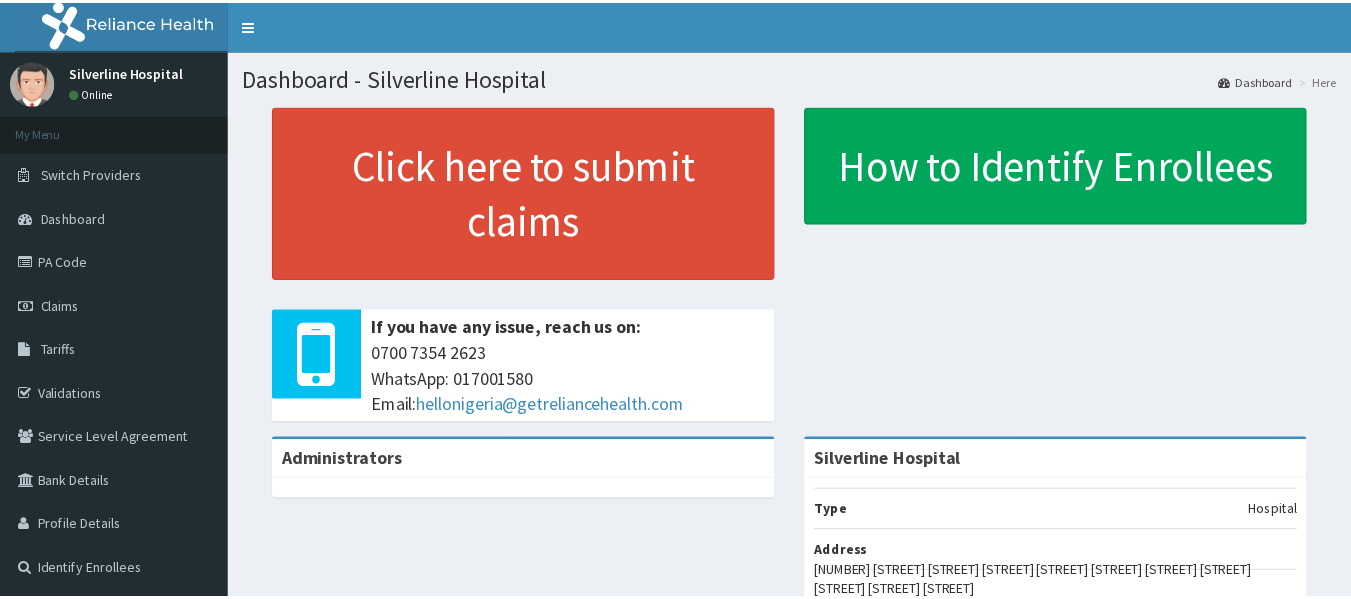 scroll, scrollTop: 0, scrollLeft: 0, axis: both 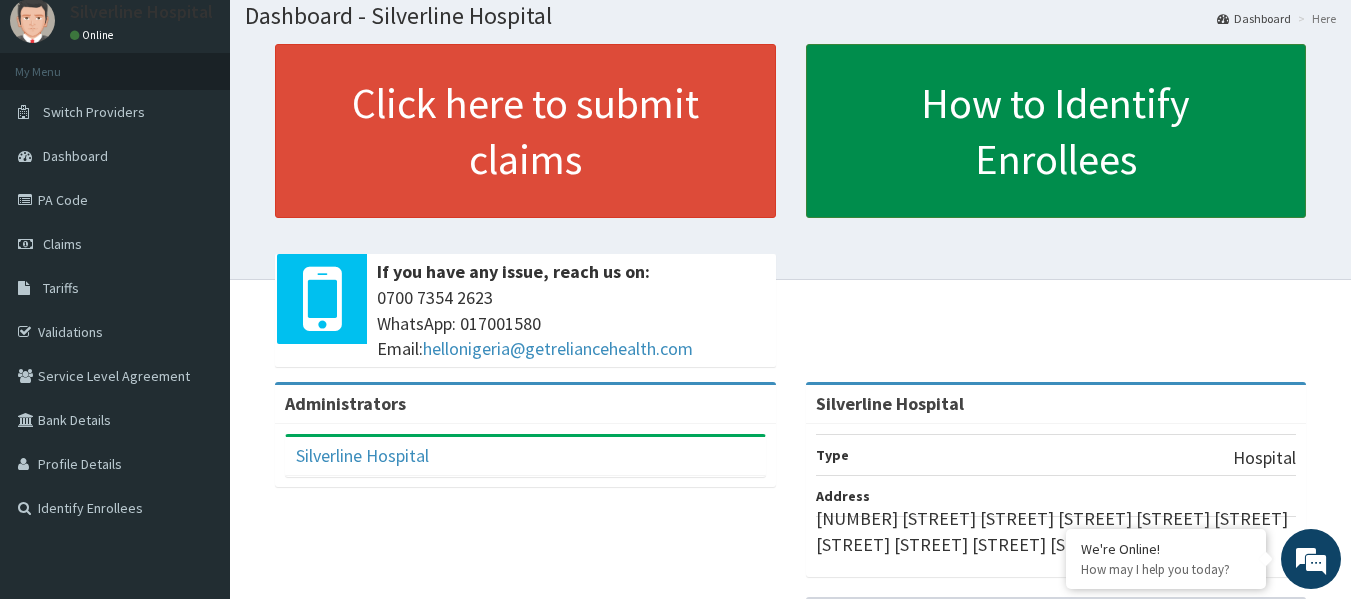 click on "How to Identify Enrollees" at bounding box center (1056, 131) 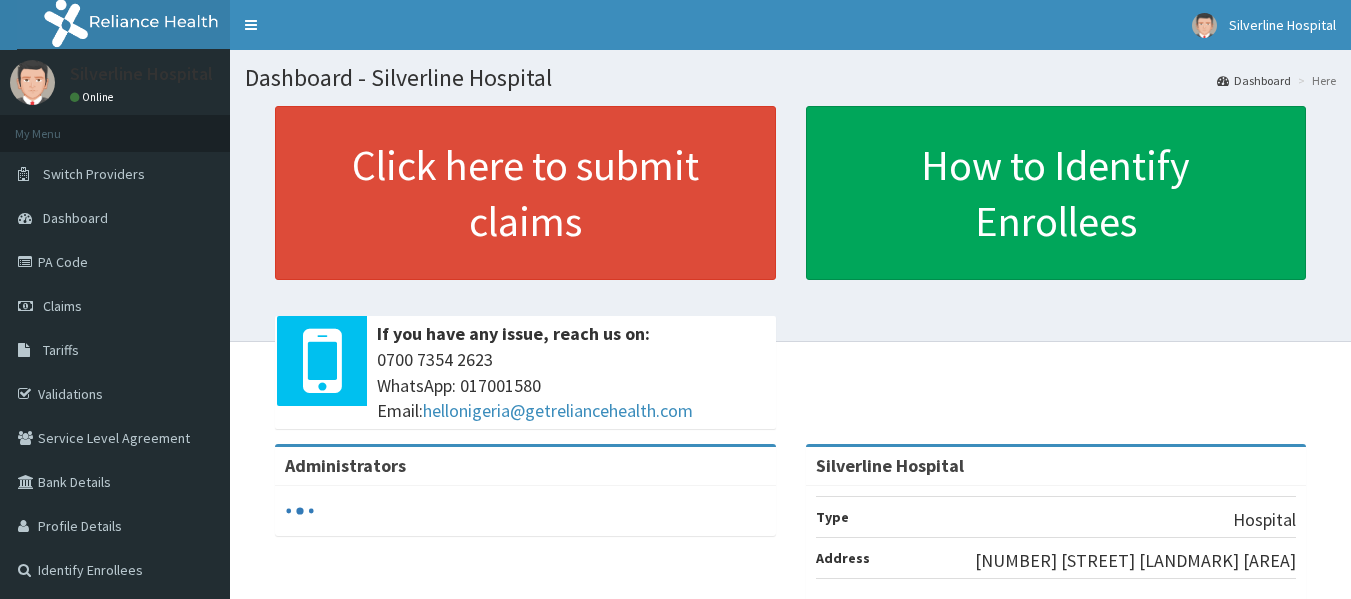 scroll, scrollTop: 0, scrollLeft: 0, axis: both 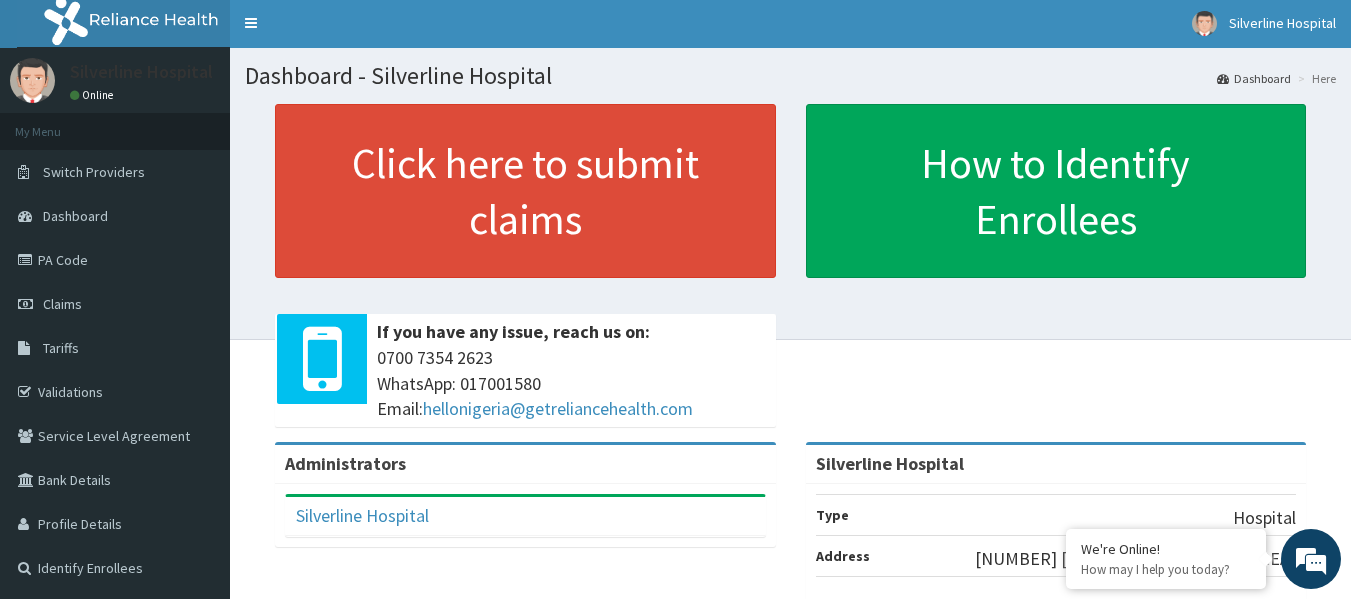 click on "RelianceHMO Provider Portal | Dashboard
R EL
Toggle navigation
Silverline Hospital Silverline Hospital - silverlinehospitalhmo@gmail.com Member since  September 27, 2024 at 6:31:48 PM   Profile Sign out
Silverline Hospital
Online
My Menu" 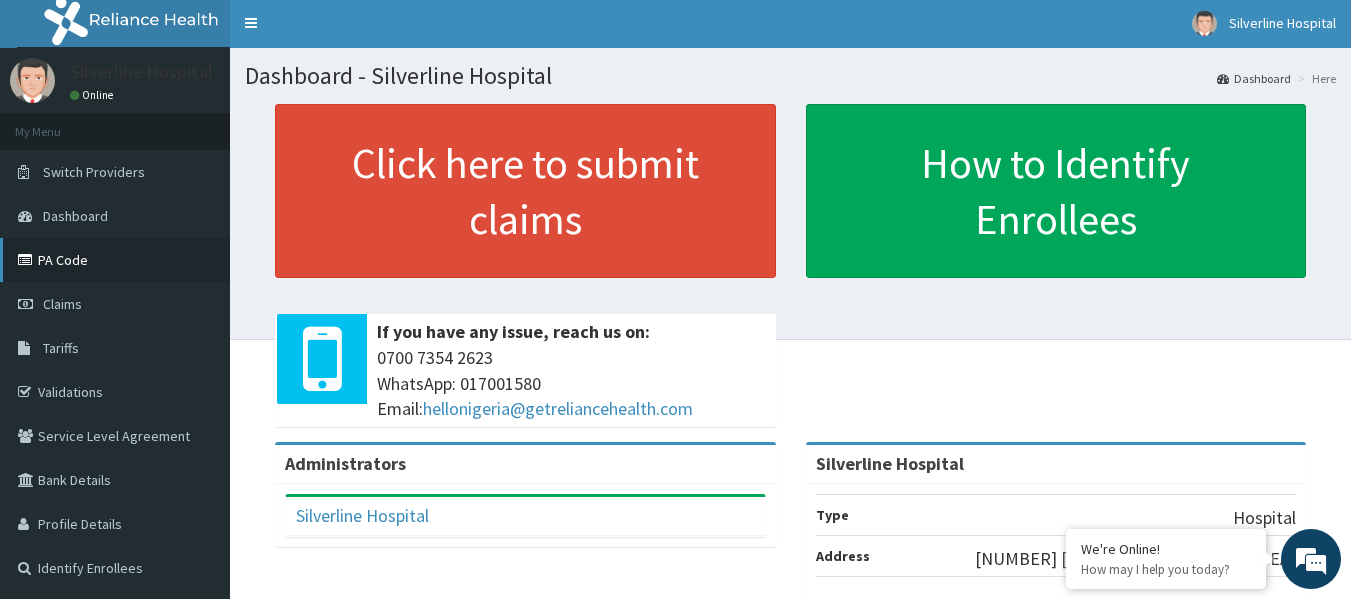 scroll, scrollTop: 0, scrollLeft: 0, axis: both 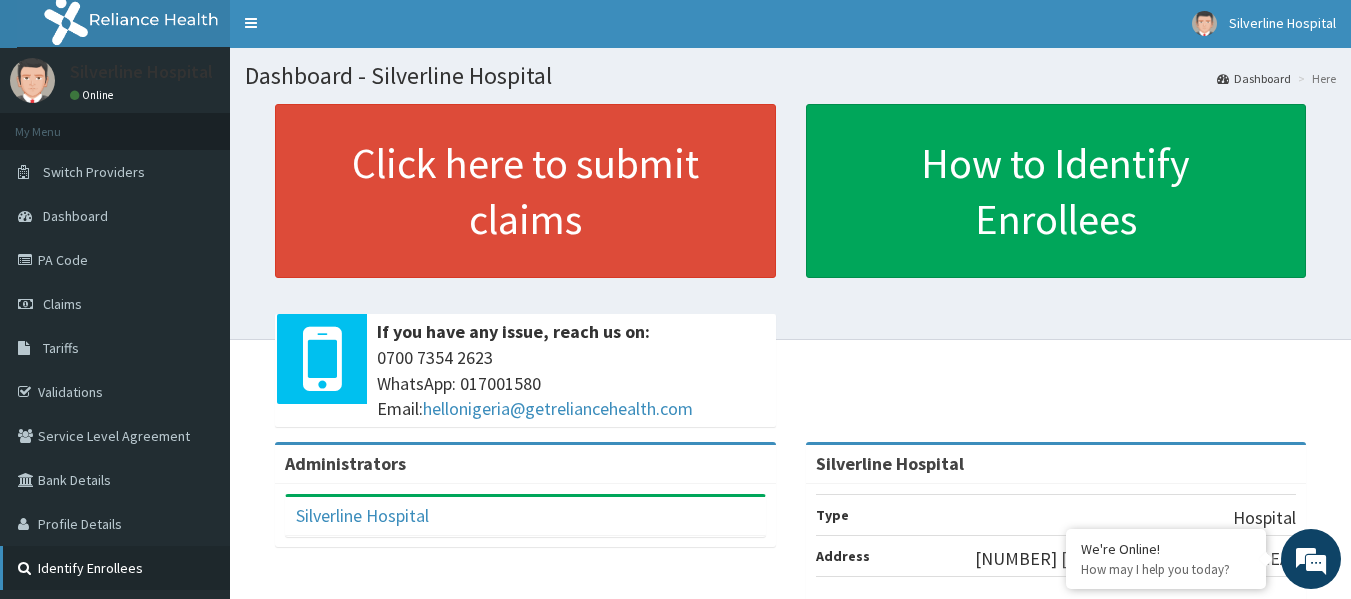 click on "Identify Enrollees" at bounding box center [115, 568] 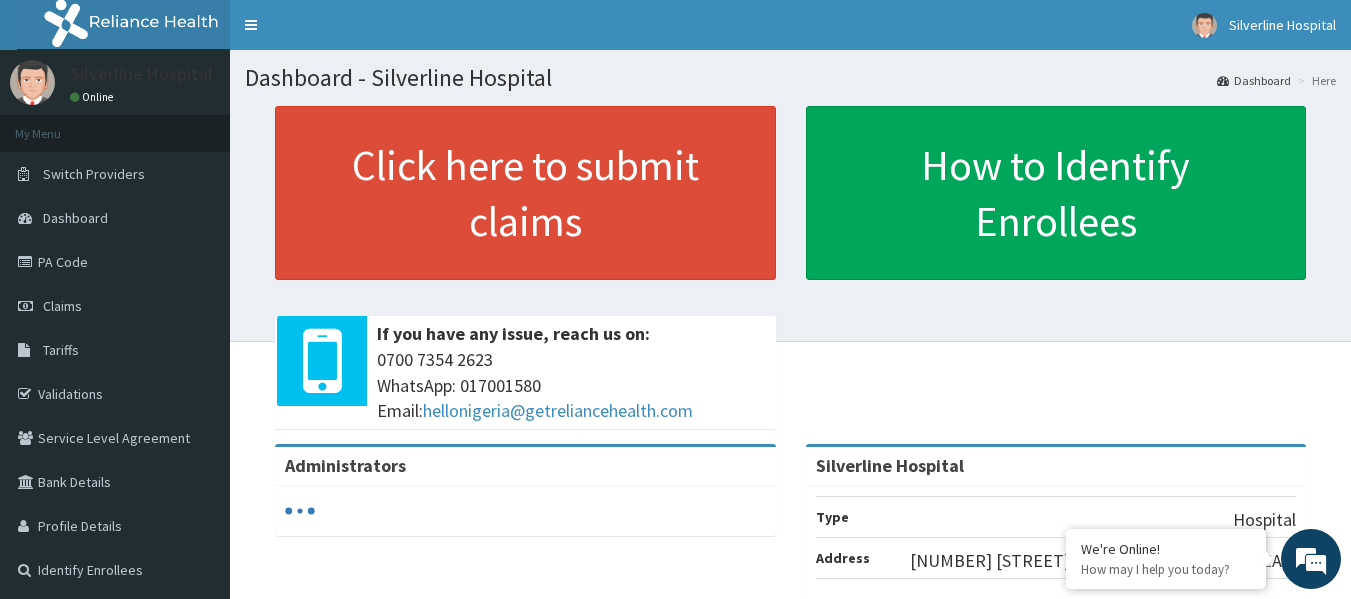 scroll, scrollTop: 0, scrollLeft: 0, axis: both 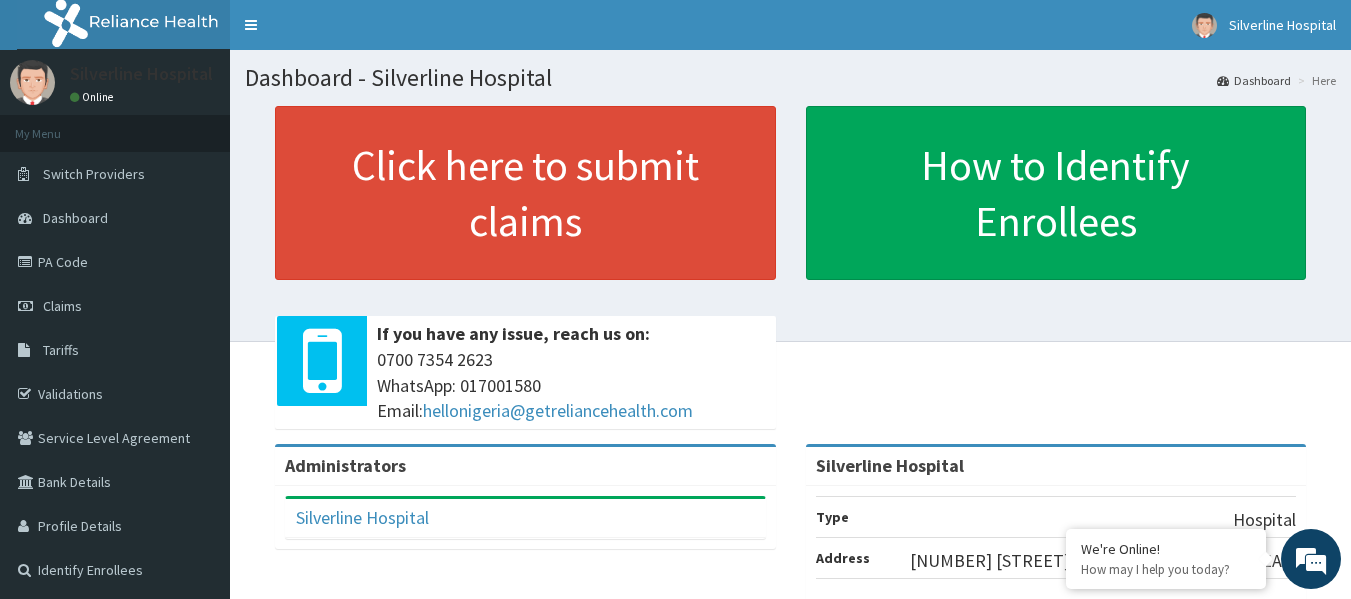 click on "Here" at bounding box center (1314, 80) 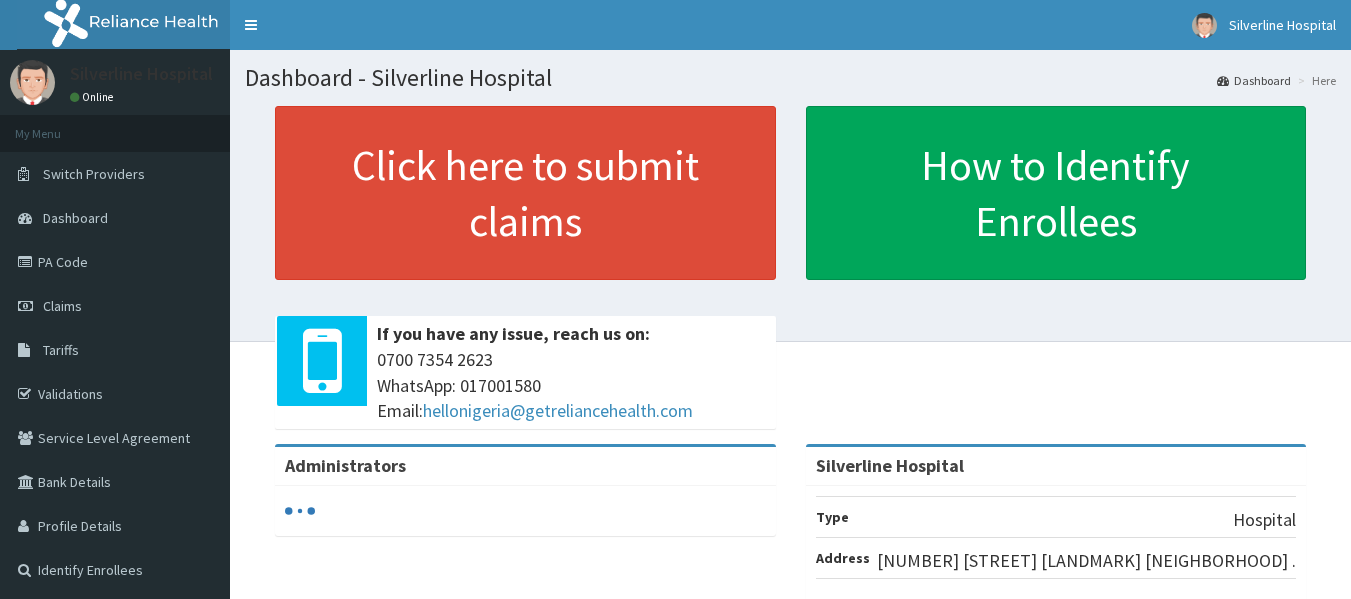 scroll, scrollTop: 0, scrollLeft: 0, axis: both 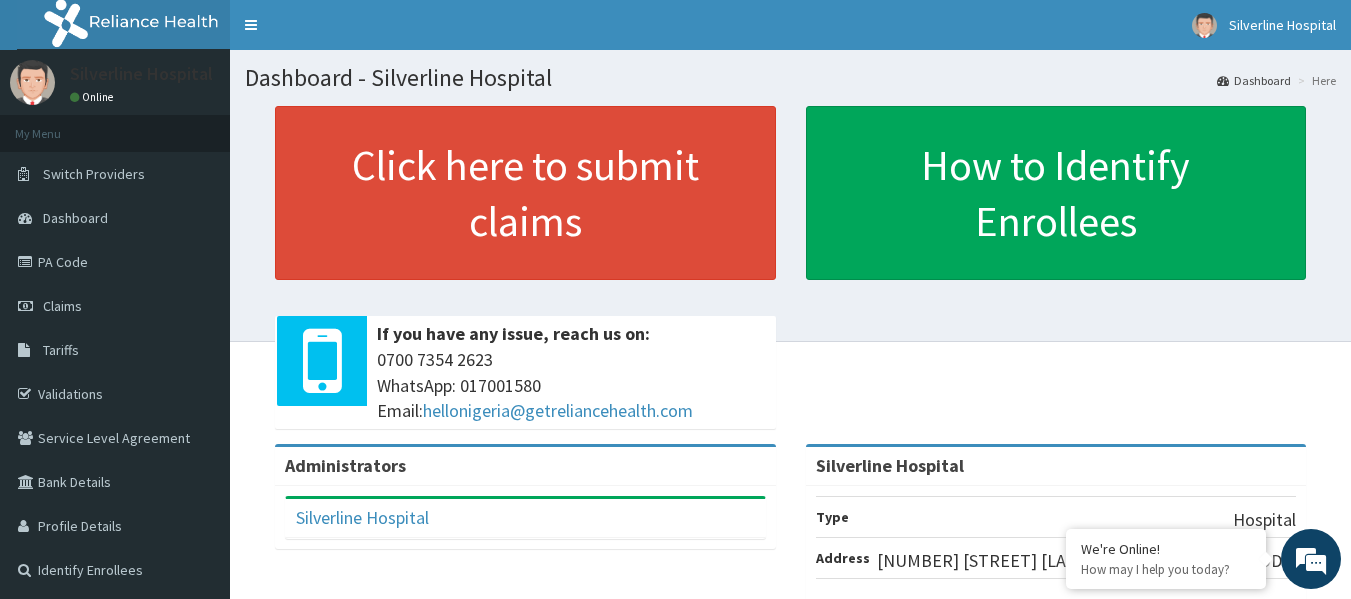 drag, startPoint x: 247, startPoint y: 24, endPoint x: 236, endPoint y: 301, distance: 277.21832 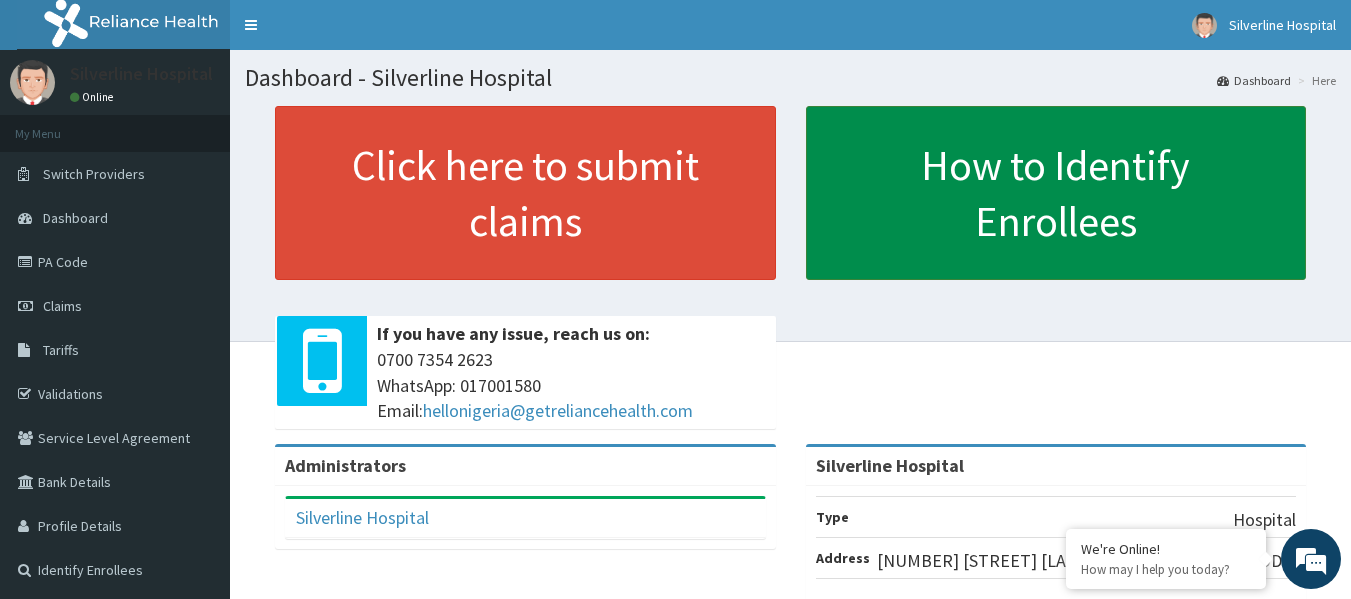 scroll, scrollTop: 0, scrollLeft: 0, axis: both 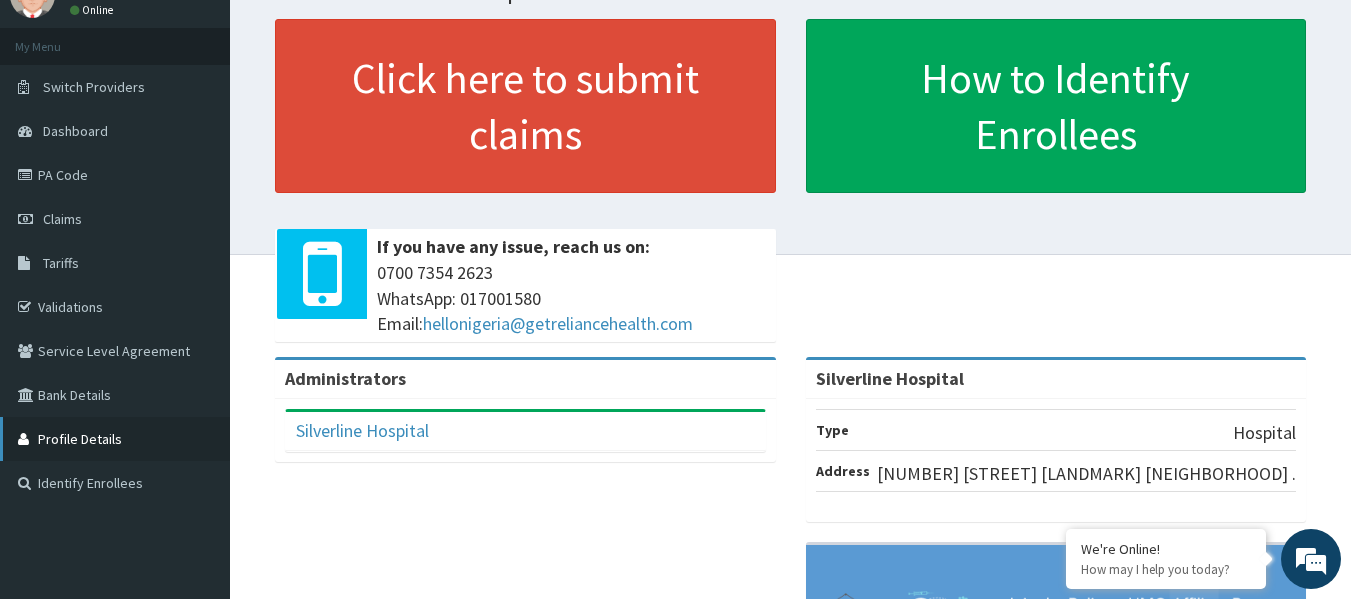 click on "Profile Details" at bounding box center (115, 439) 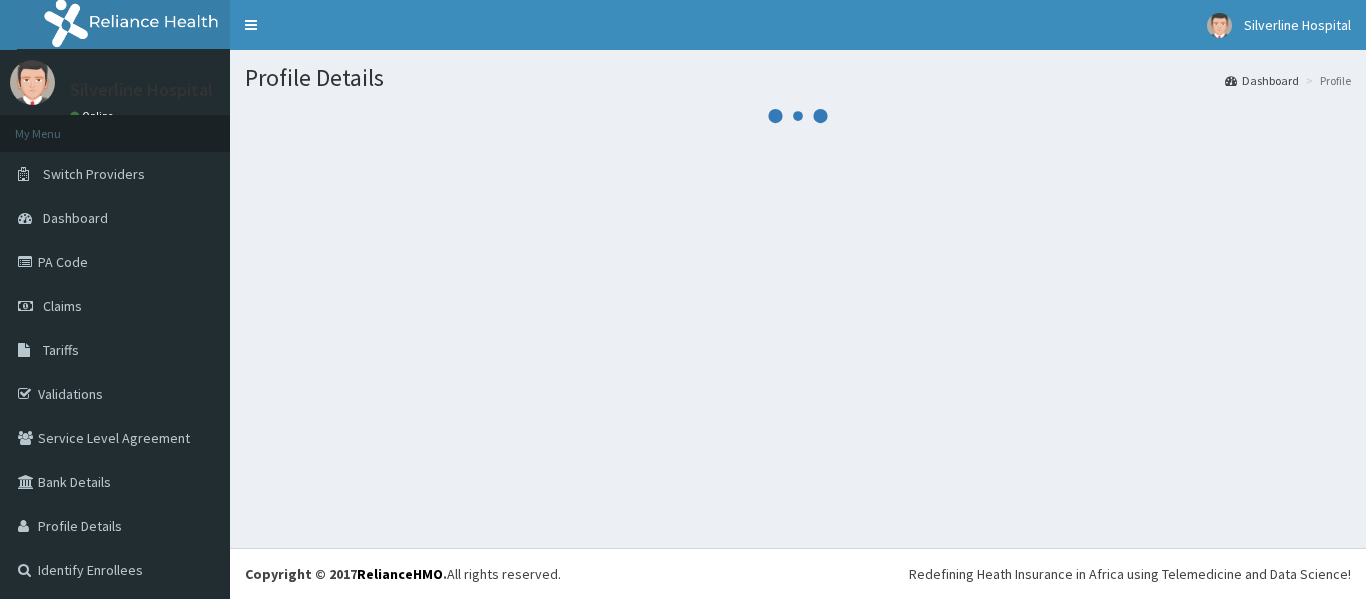 scroll, scrollTop: 0, scrollLeft: 0, axis: both 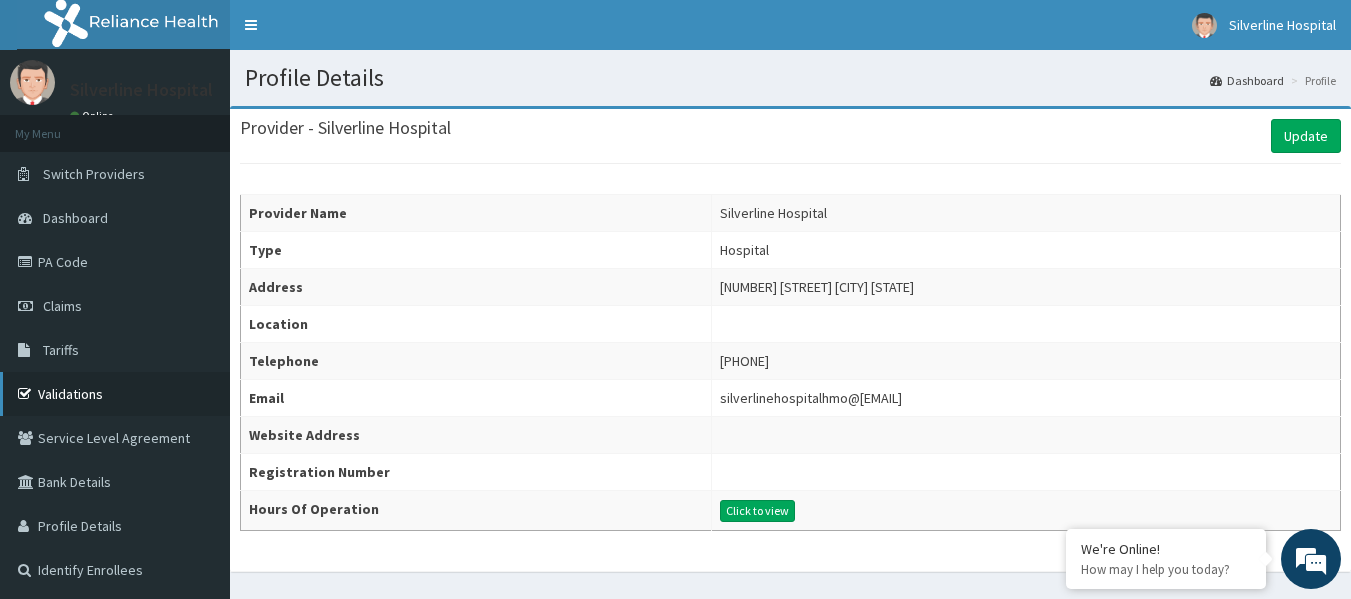 click on "Validations" at bounding box center (115, 394) 